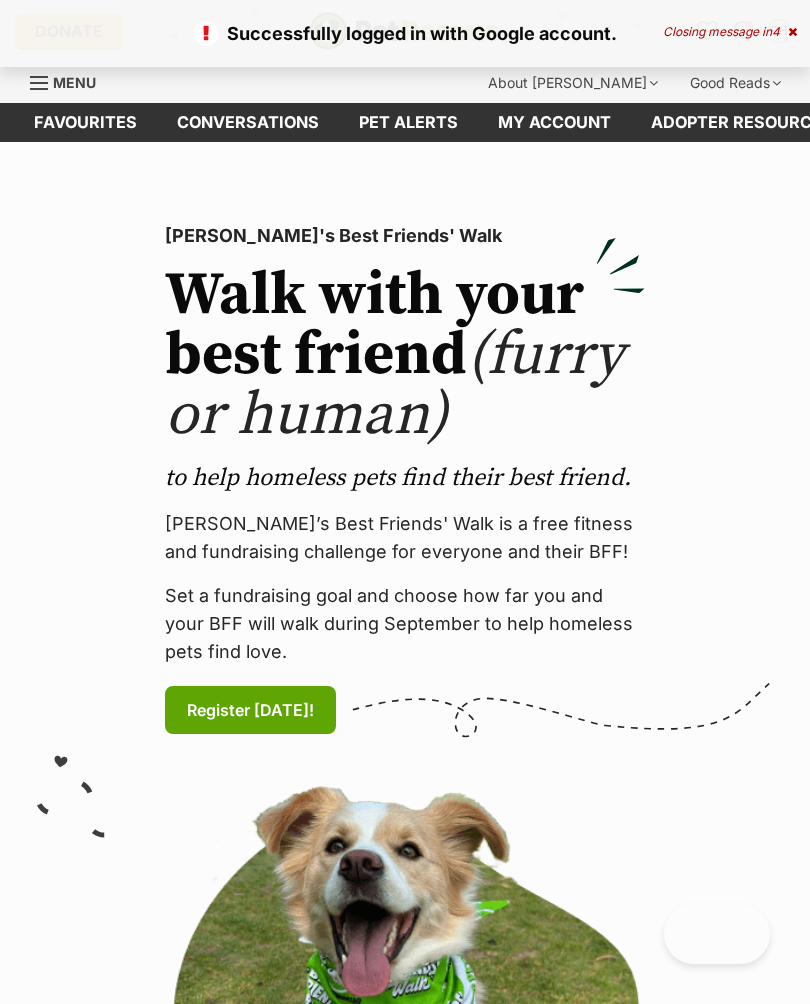 scroll, scrollTop: 0, scrollLeft: 0, axis: both 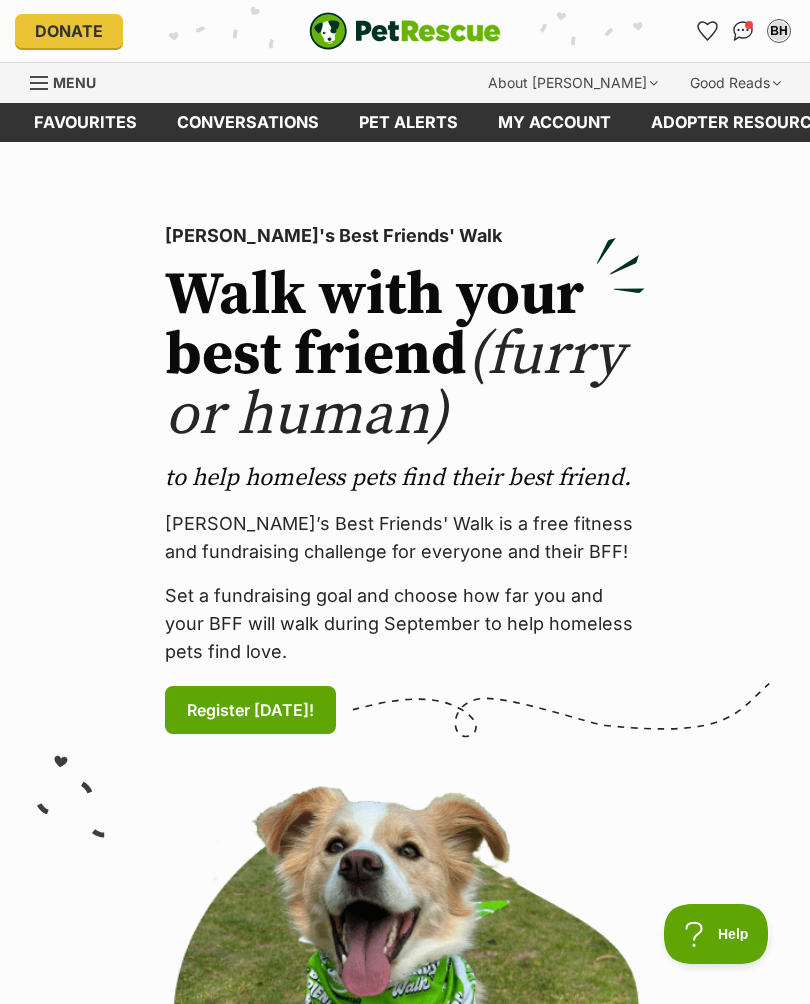 click at bounding box center [743, 31] 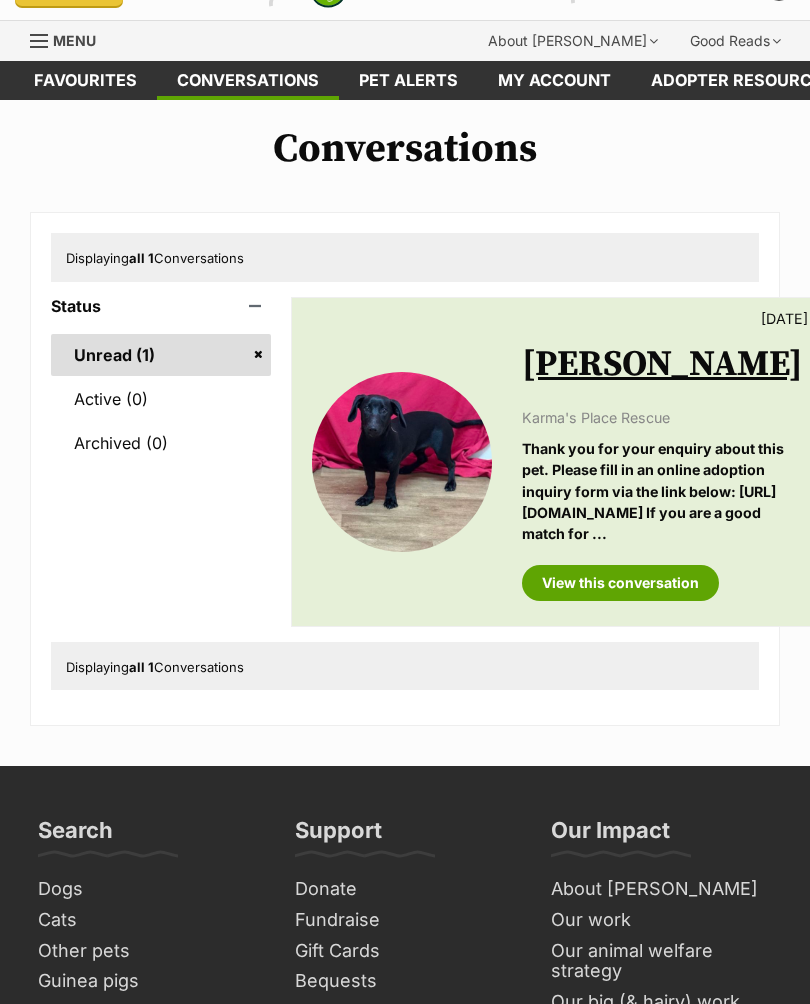 scroll, scrollTop: 0, scrollLeft: 0, axis: both 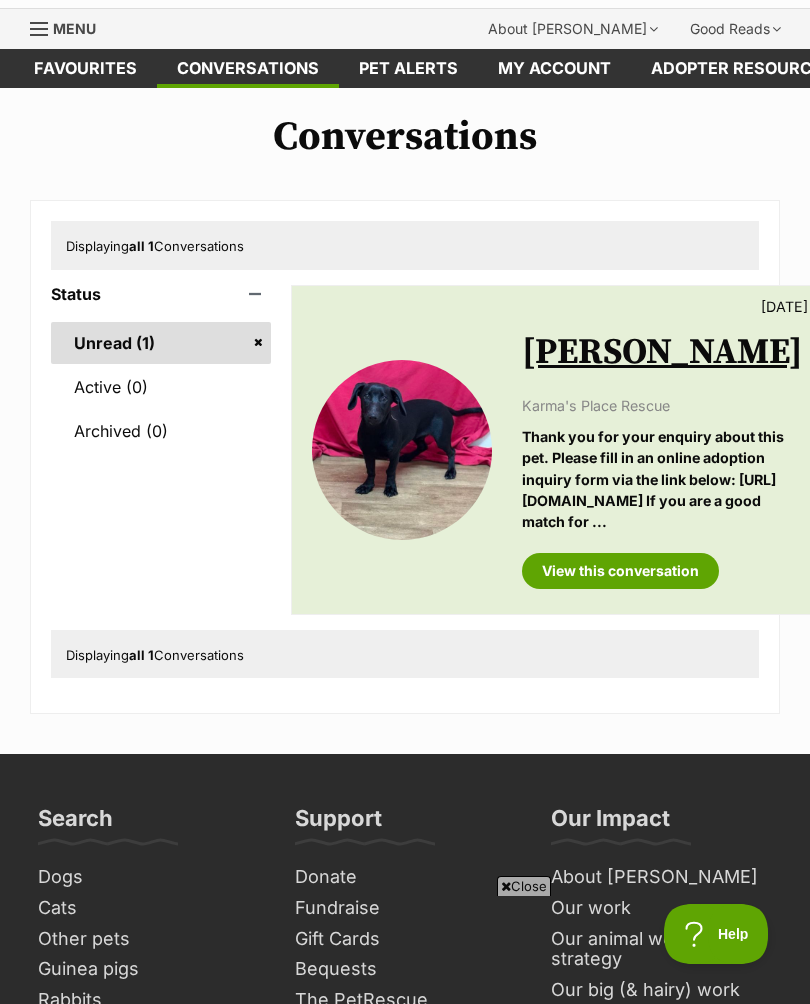 click on "[PERSON_NAME]" at bounding box center [662, 352] 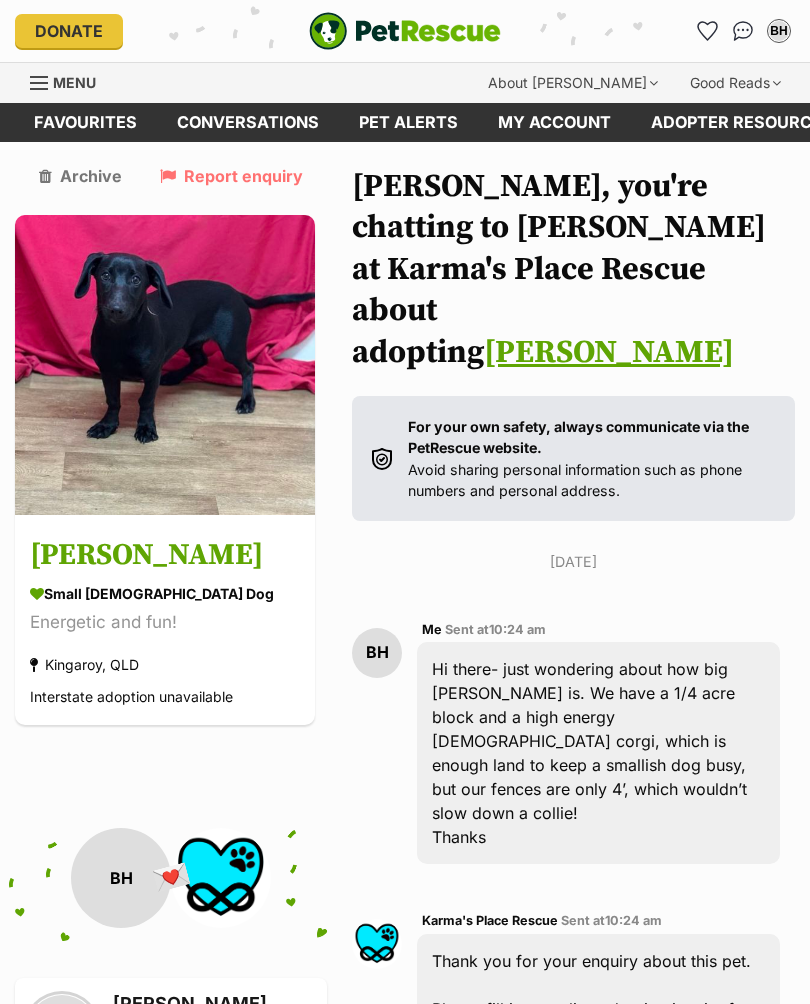 scroll, scrollTop: 207, scrollLeft: 0, axis: vertical 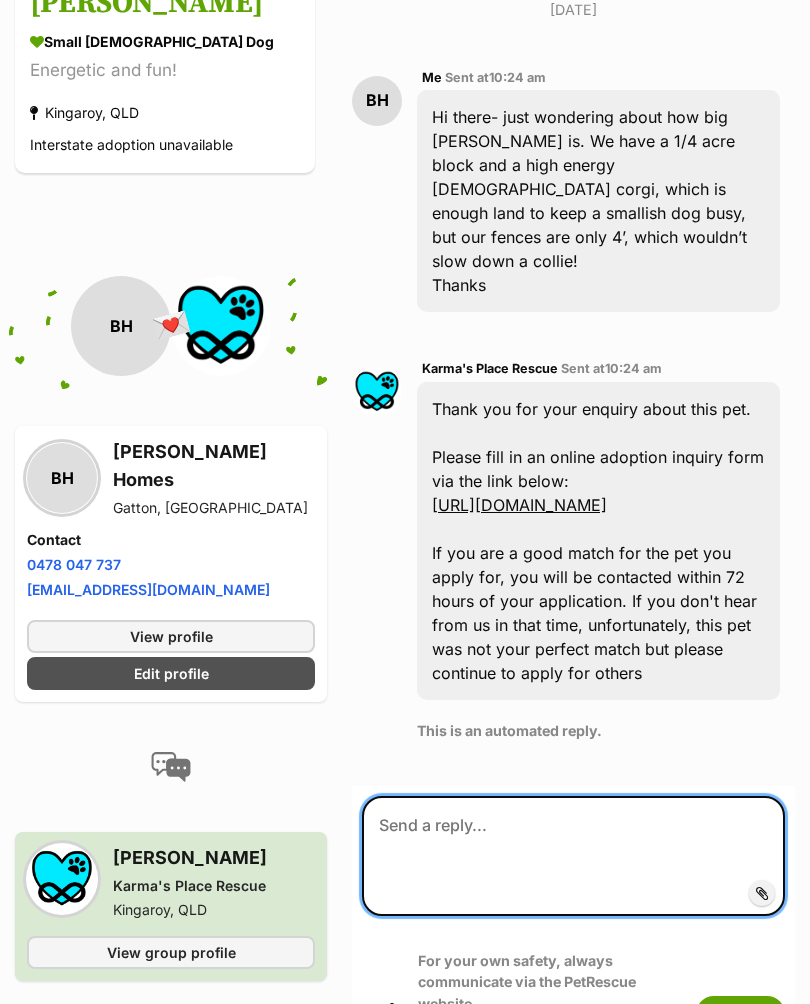 click at bounding box center [573, 856] 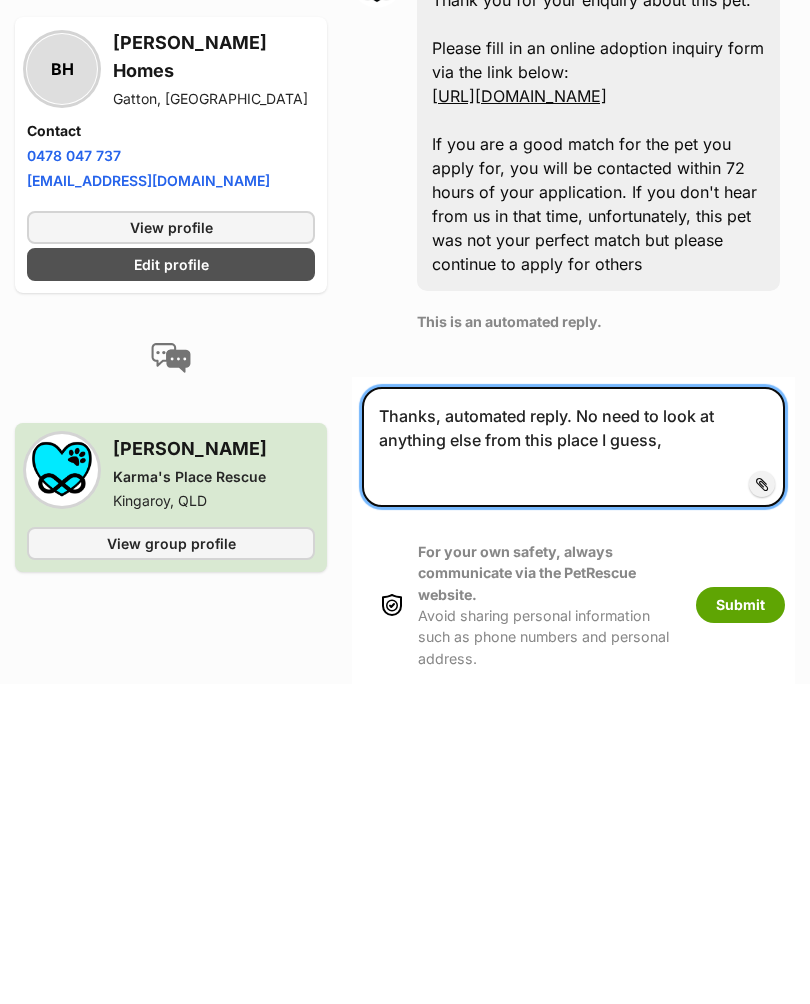 click on "Thanks, automated reply. No need to look at anything else from this place I guess," at bounding box center (573, 767) 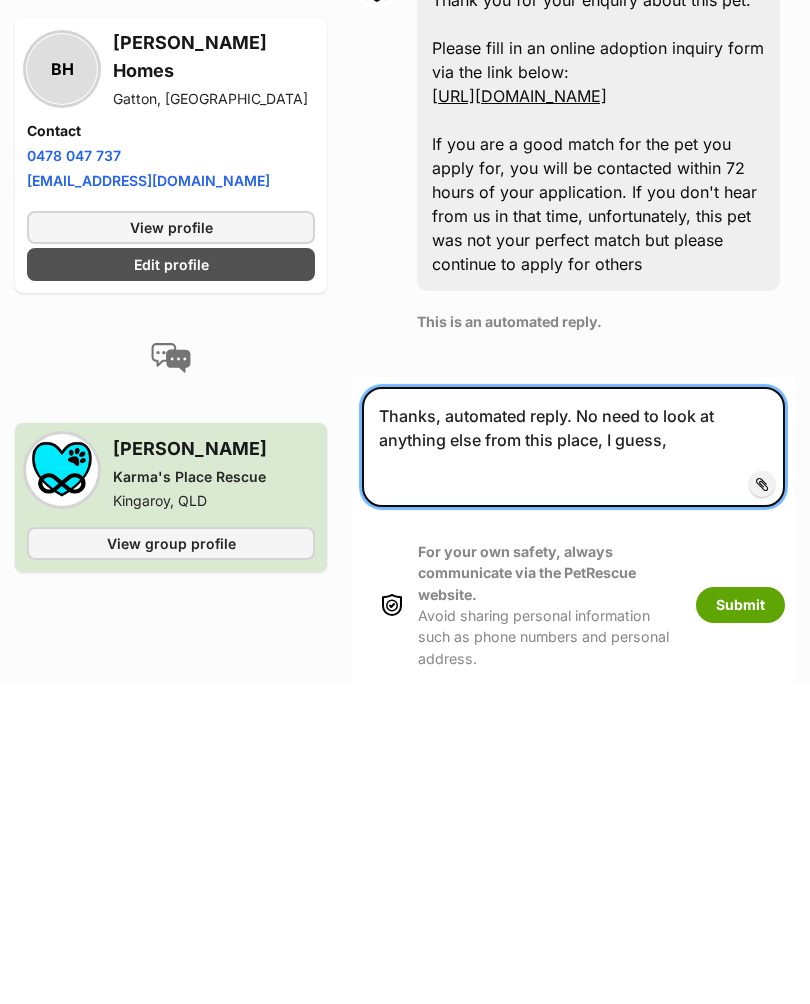 click on "Thanks, automated reply. No need to look at anything else from this place, I guess," at bounding box center [573, 767] 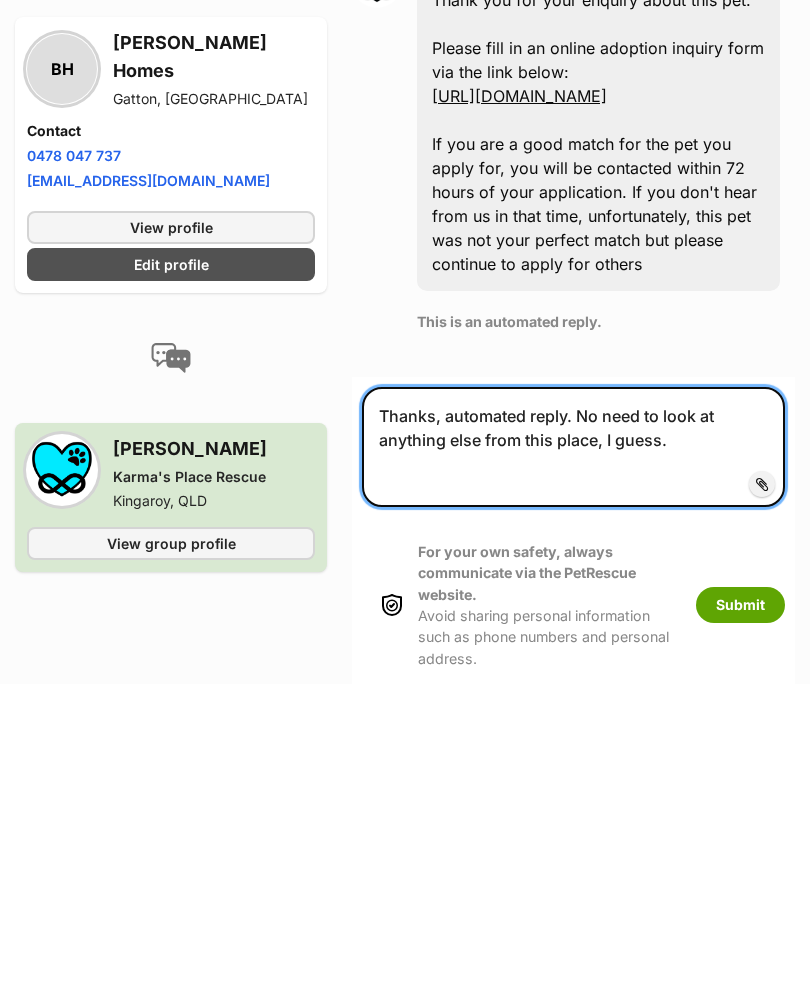 type on "Thanks, automated reply. No need to look at anything else from this place, I guess." 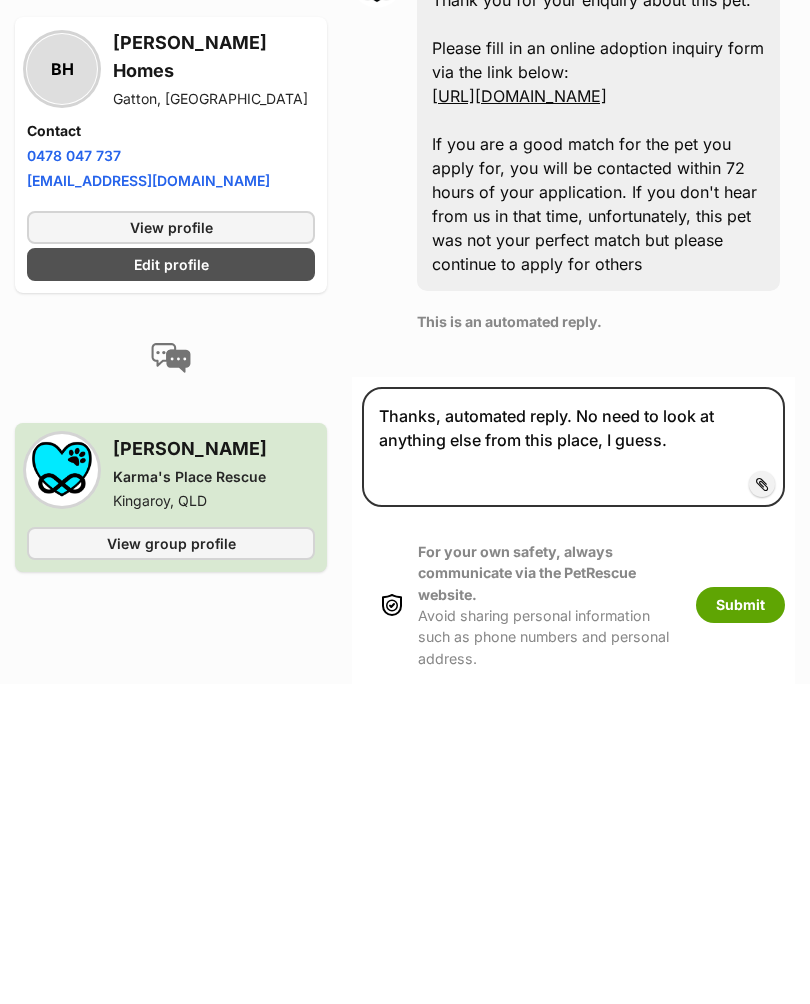 click on "Submit" at bounding box center (740, 925) 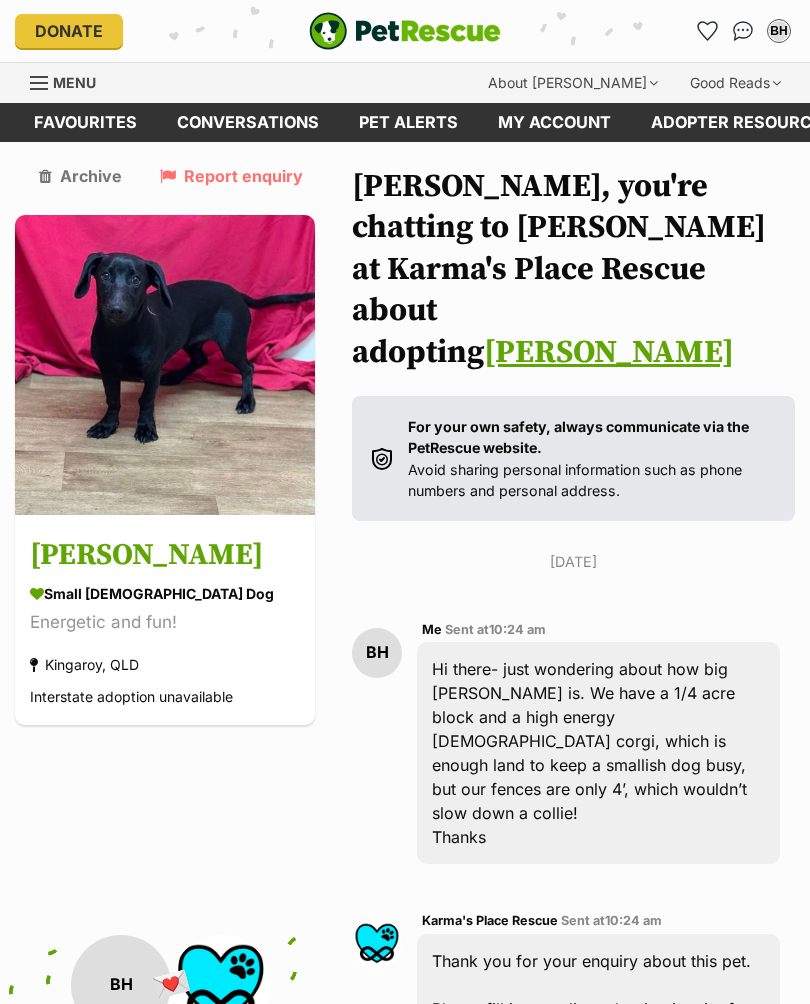 scroll, scrollTop: 0, scrollLeft: 0, axis: both 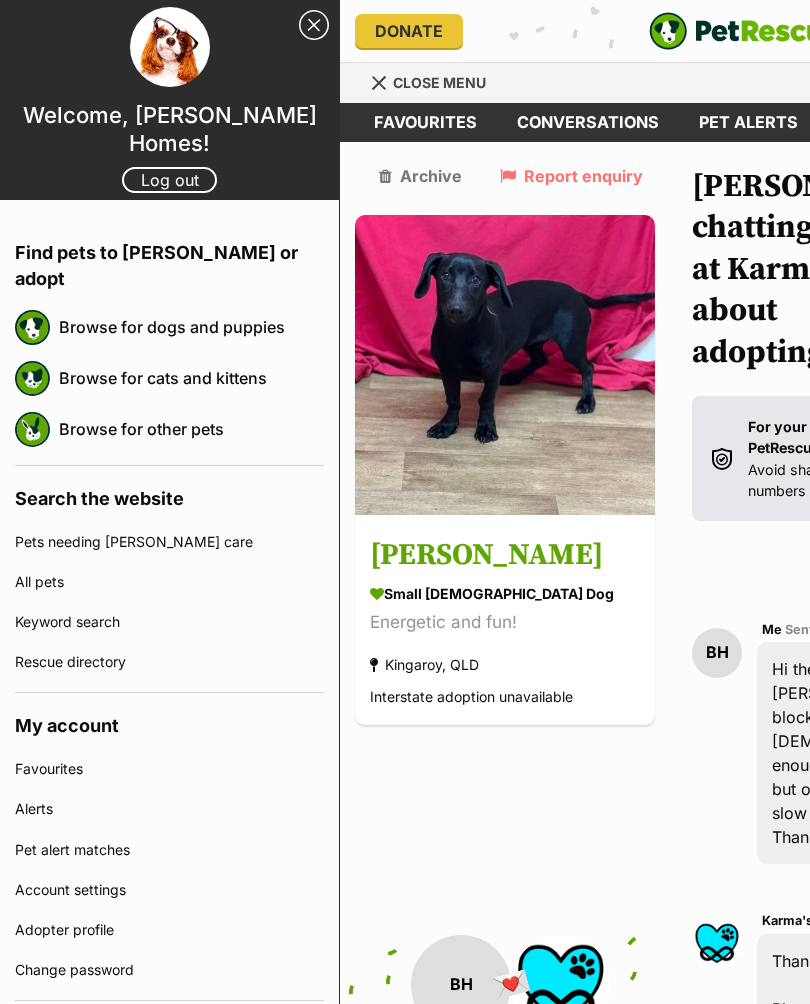 click on "Browse for other pets" at bounding box center (191, 429) 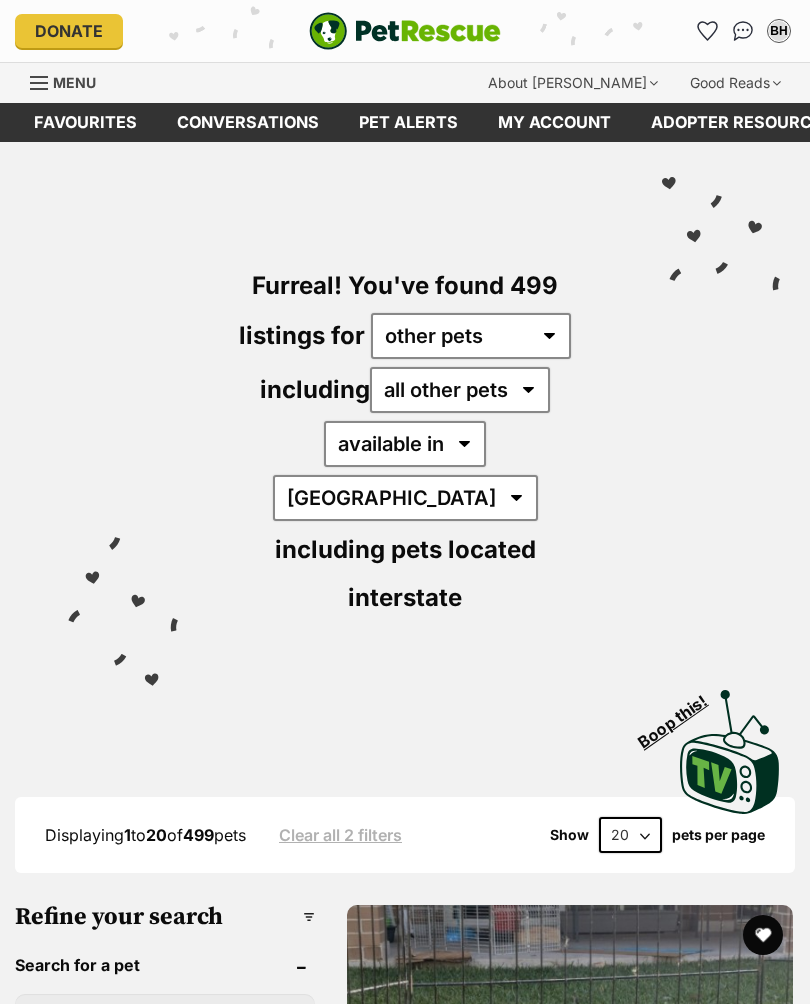 scroll, scrollTop: 0, scrollLeft: 0, axis: both 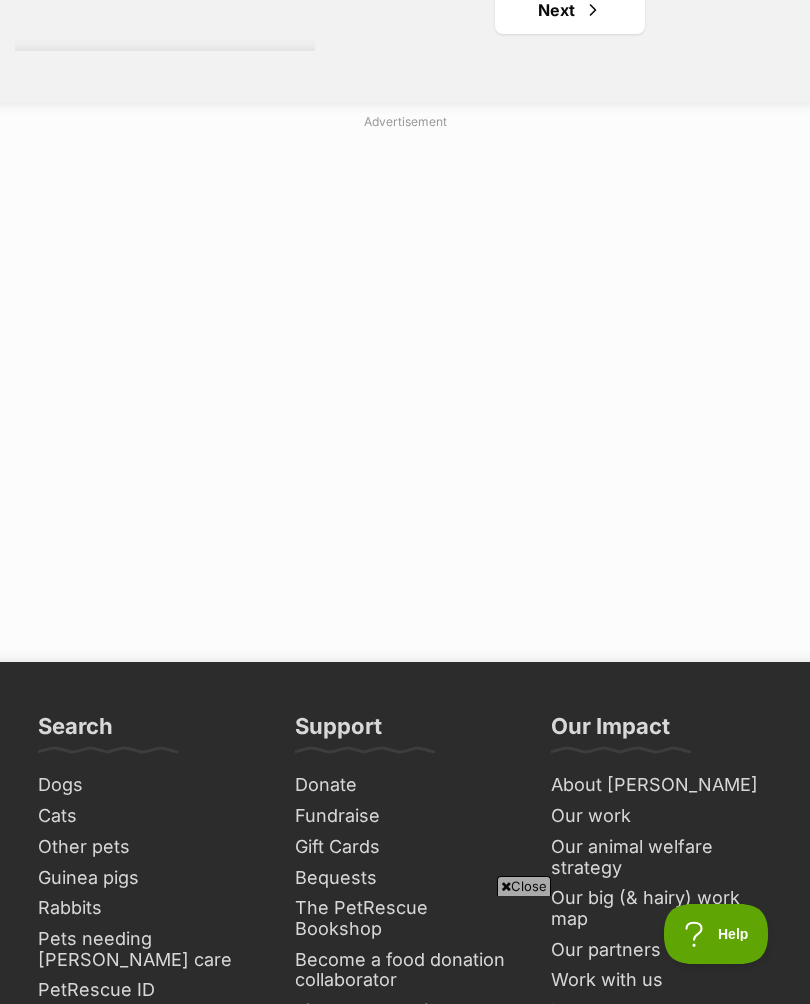 click on "Next" at bounding box center [570, 10] 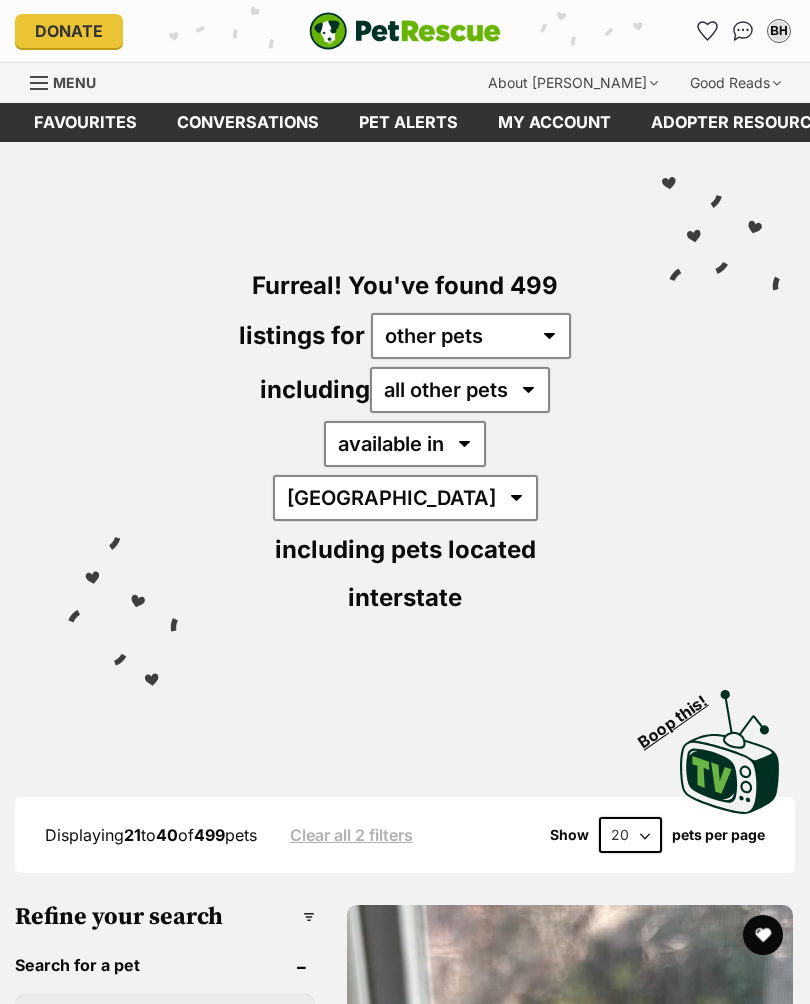 scroll, scrollTop: 0, scrollLeft: 0, axis: both 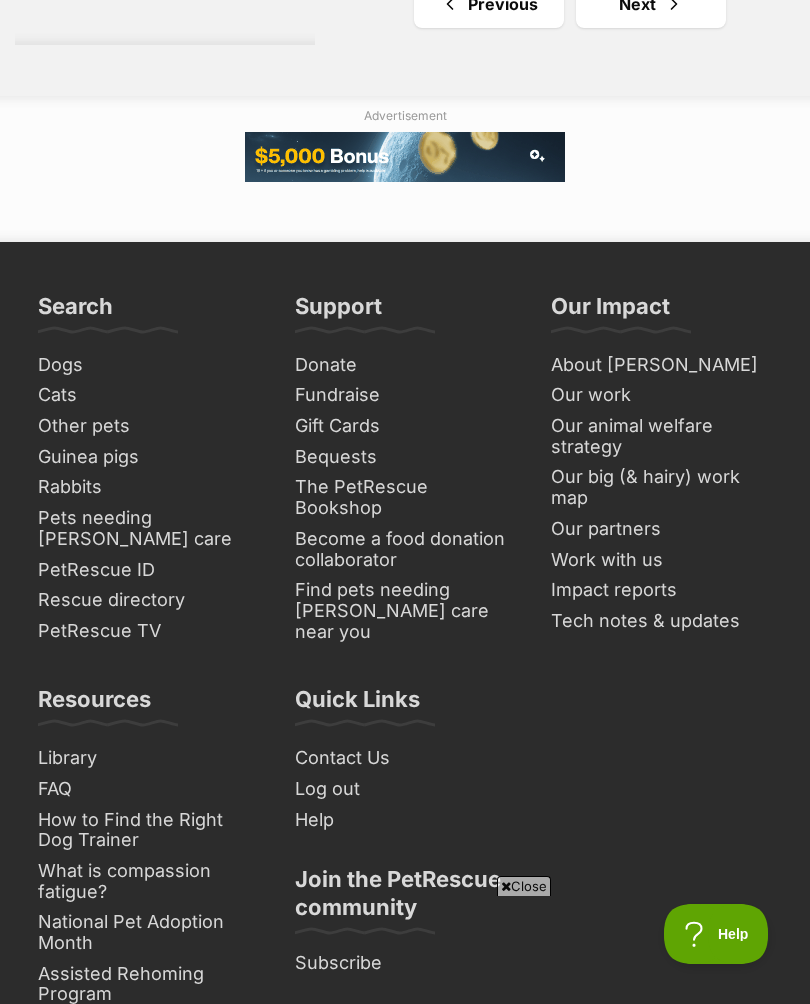 click on "Next" at bounding box center [651, 4] 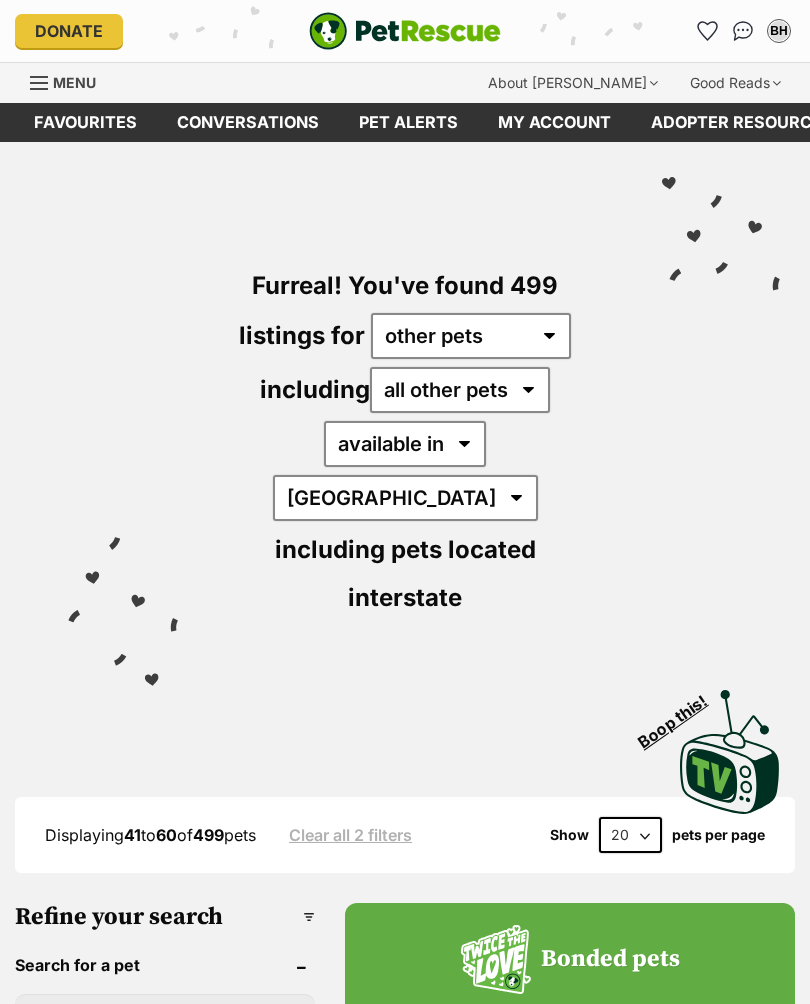 scroll, scrollTop: 0, scrollLeft: 0, axis: both 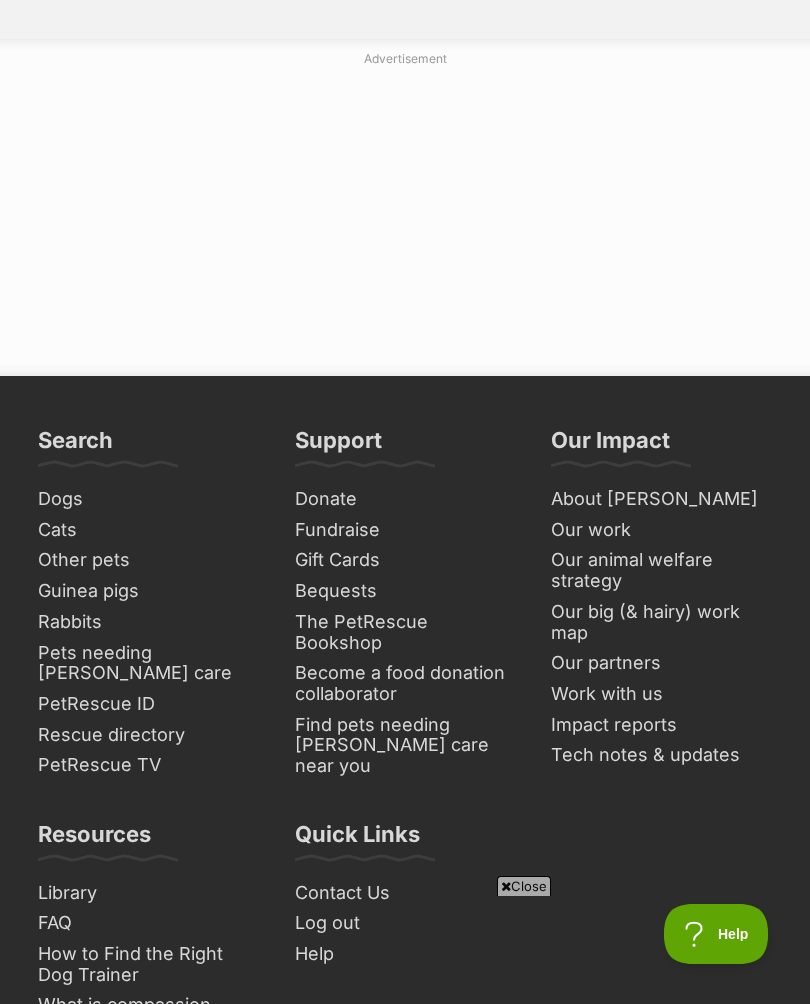 click on "Next" at bounding box center (651, -53) 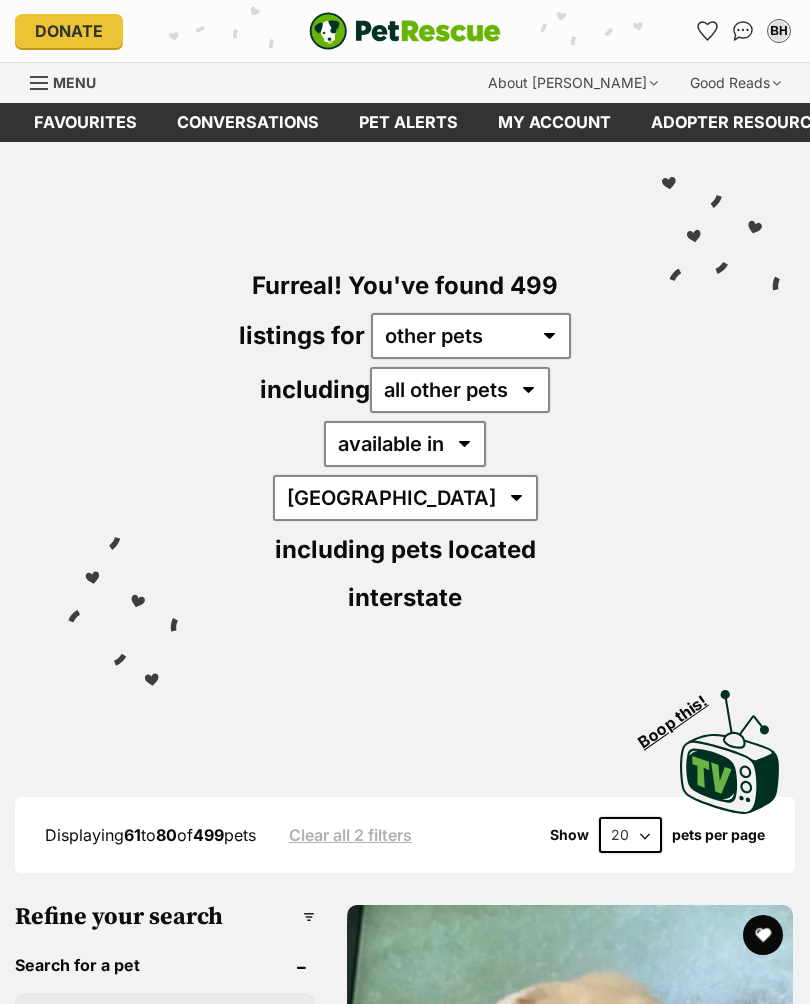 scroll, scrollTop: 0, scrollLeft: 0, axis: both 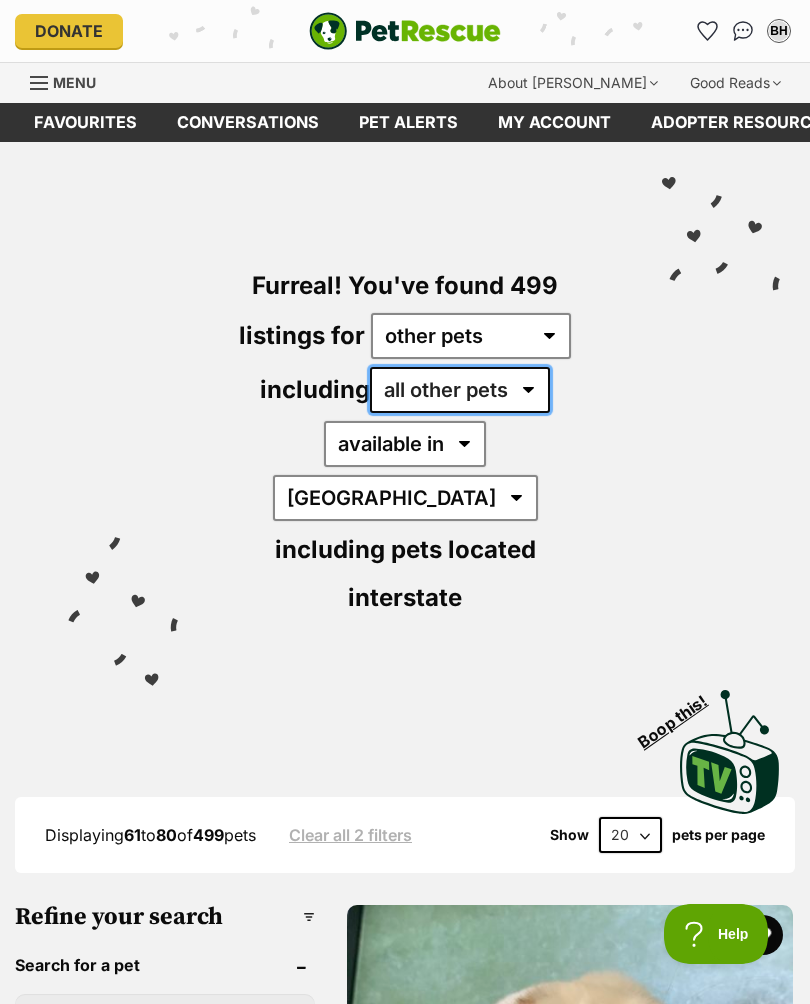 click on "all other pets
Birds
Chickens
Cows
Ducks
Ferrets
Fowls
Goats
Guinea Pigs
Horses
Mice
Pigs
Rabbits
Rats
Reptiles
Sheep" at bounding box center [460, 390] 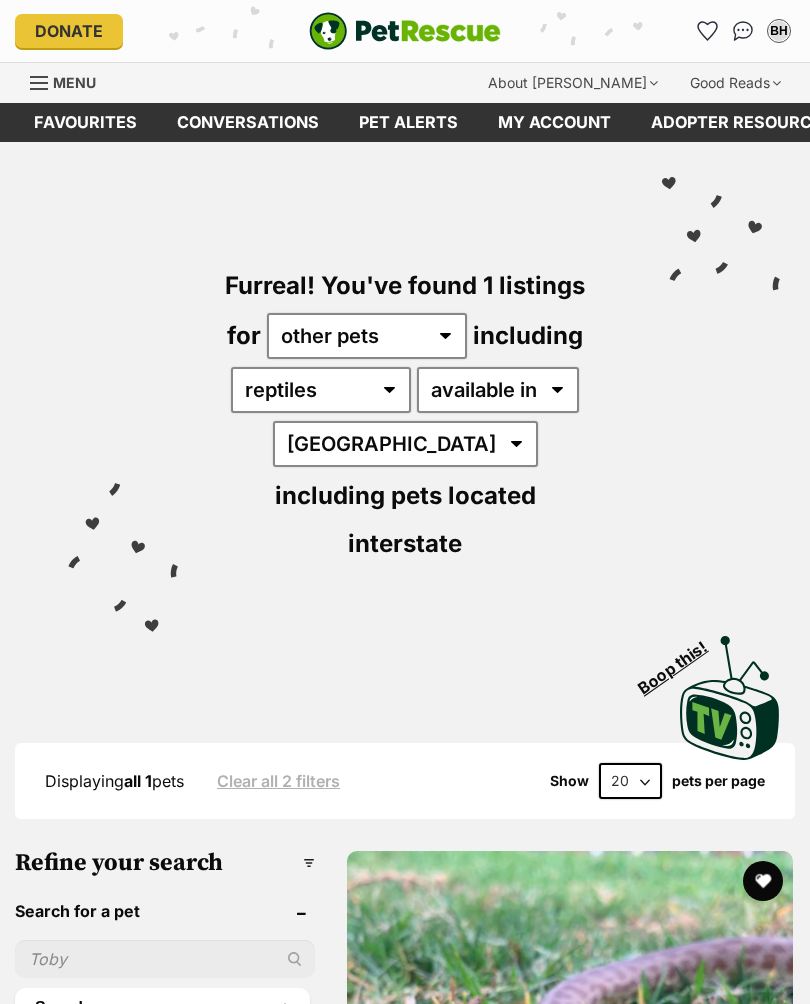 scroll, scrollTop: 7, scrollLeft: 0, axis: vertical 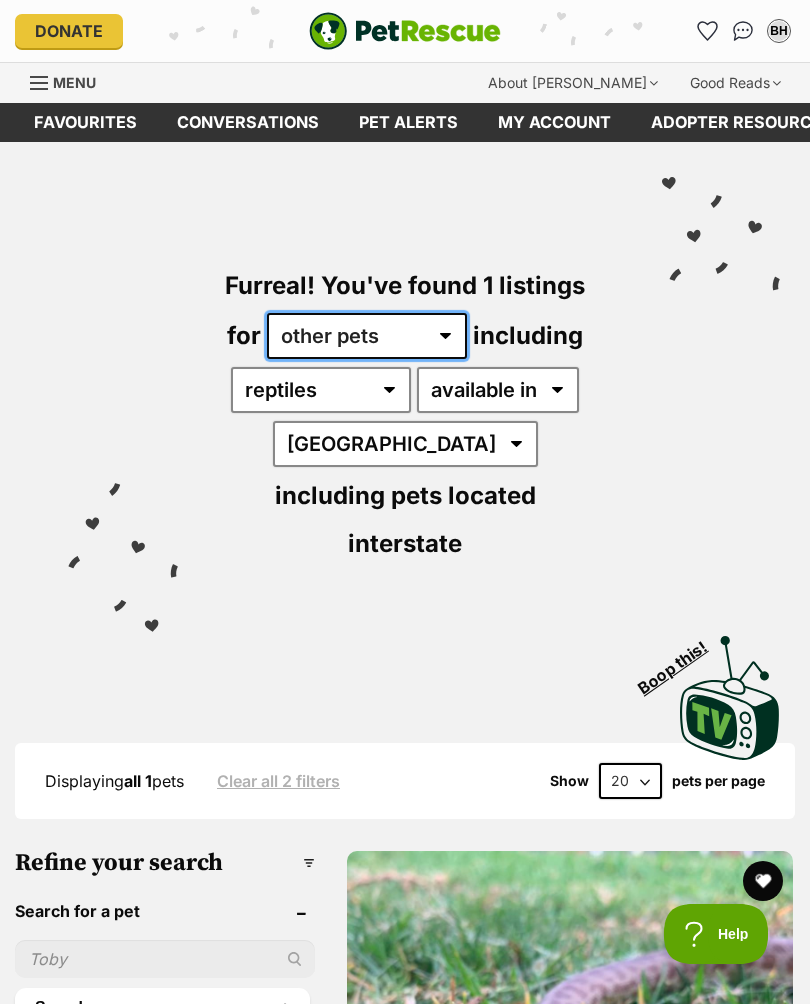 click on "any type of pet
cats
dogs
other pets" at bounding box center (367, 336) 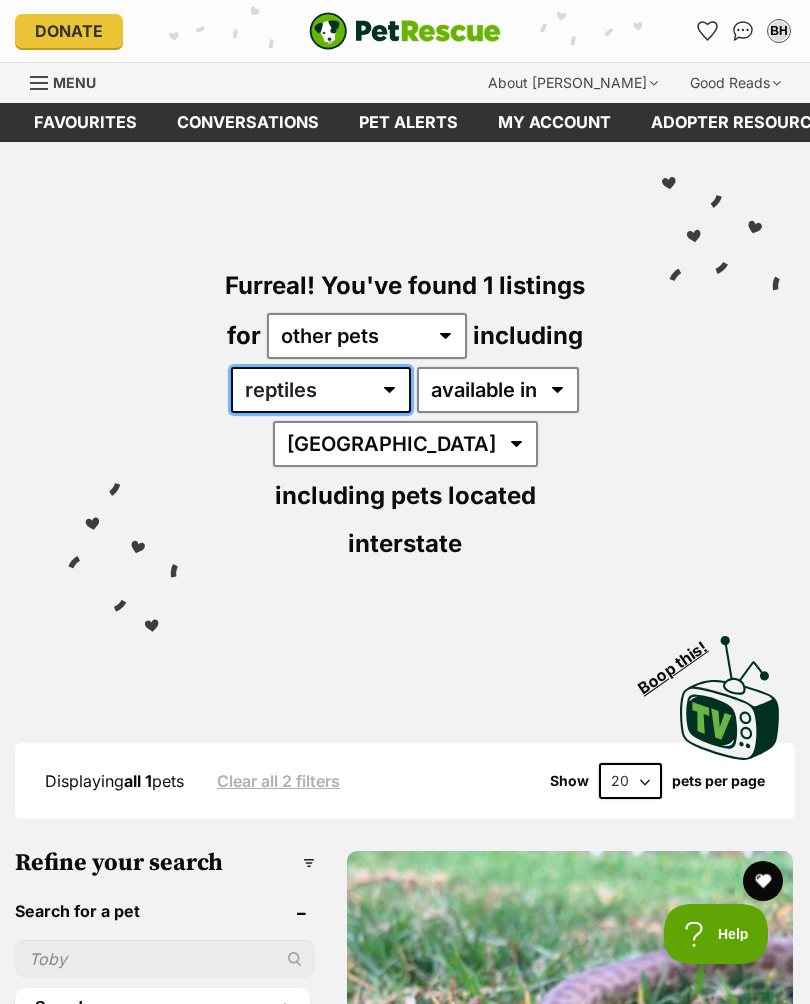 click on "all other pets
Birds
Chickens
Cows
Ducks
Ferrets
Fowls
Goats
Guinea Pigs
Horses
Mice
Pigs
Rabbits
Rats
Reptiles
Sheep" at bounding box center (321, 390) 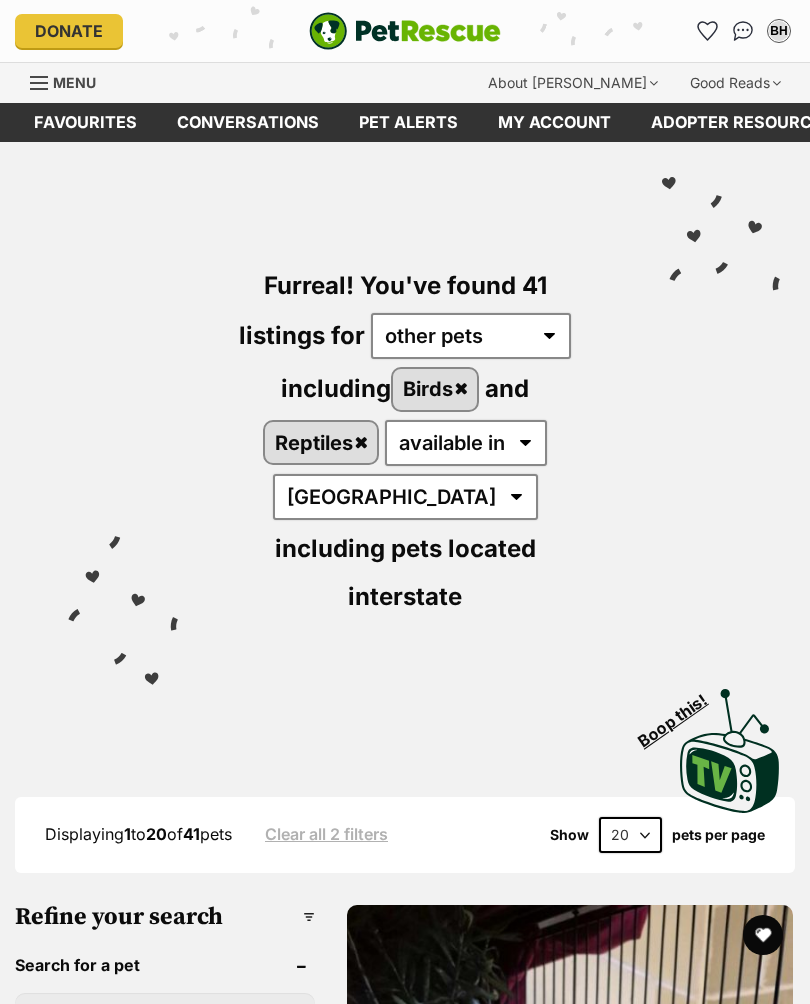scroll, scrollTop: 0, scrollLeft: 0, axis: both 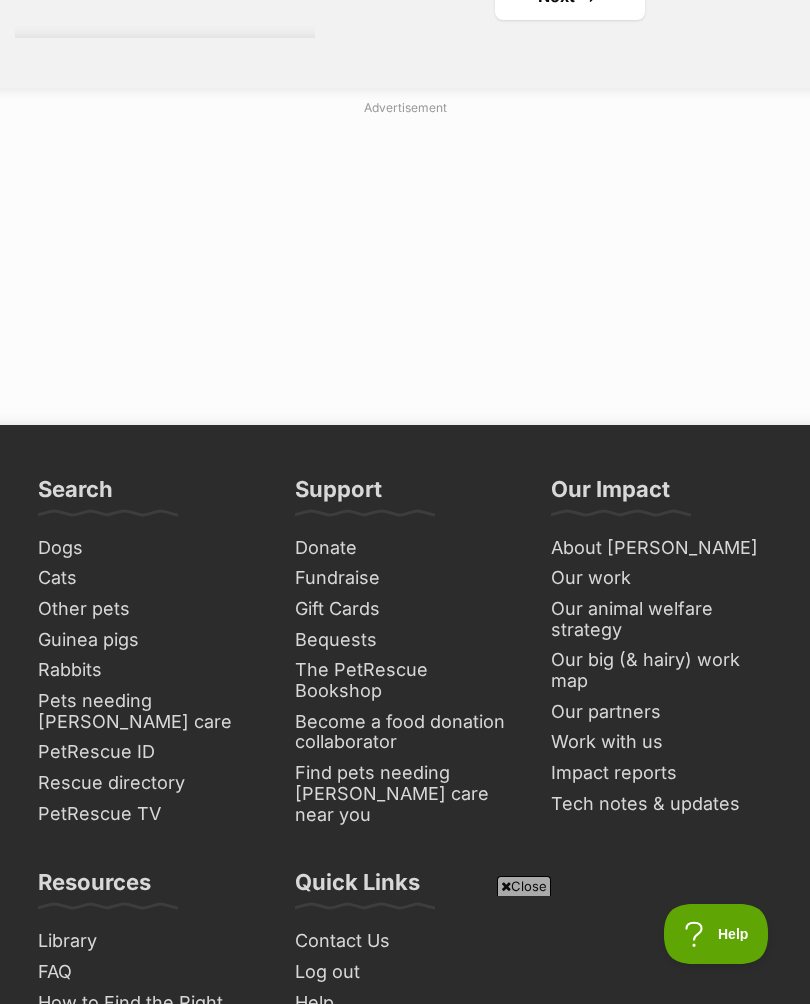 click at bounding box center (593, -4) 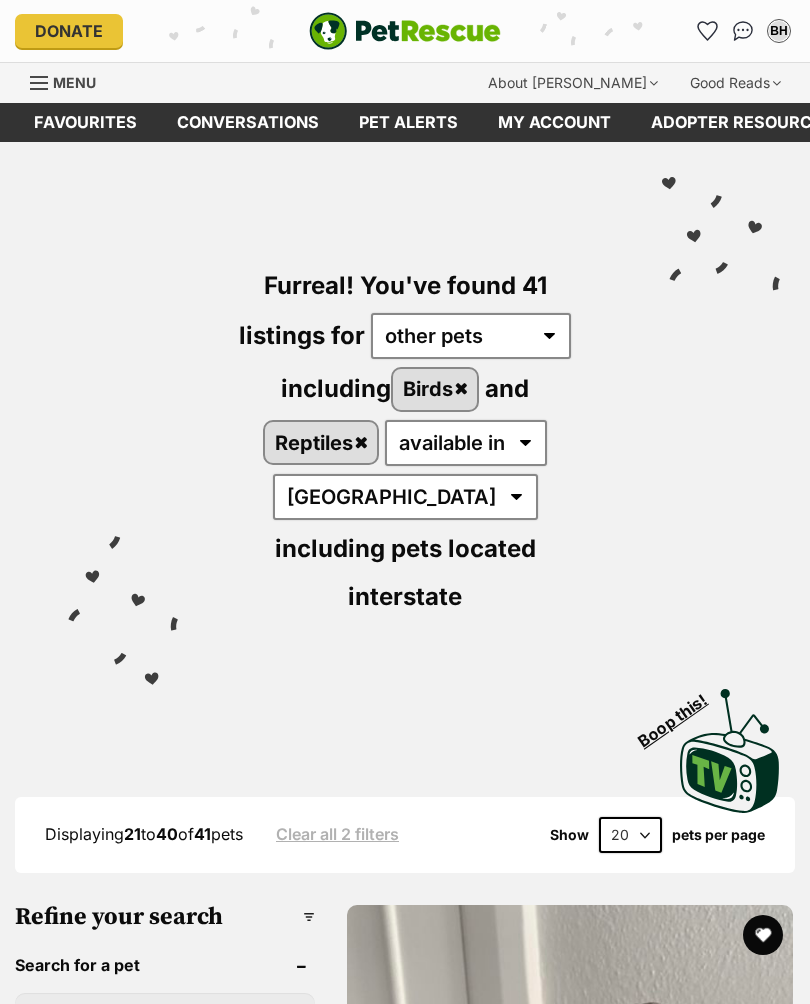 scroll, scrollTop: 285, scrollLeft: 0, axis: vertical 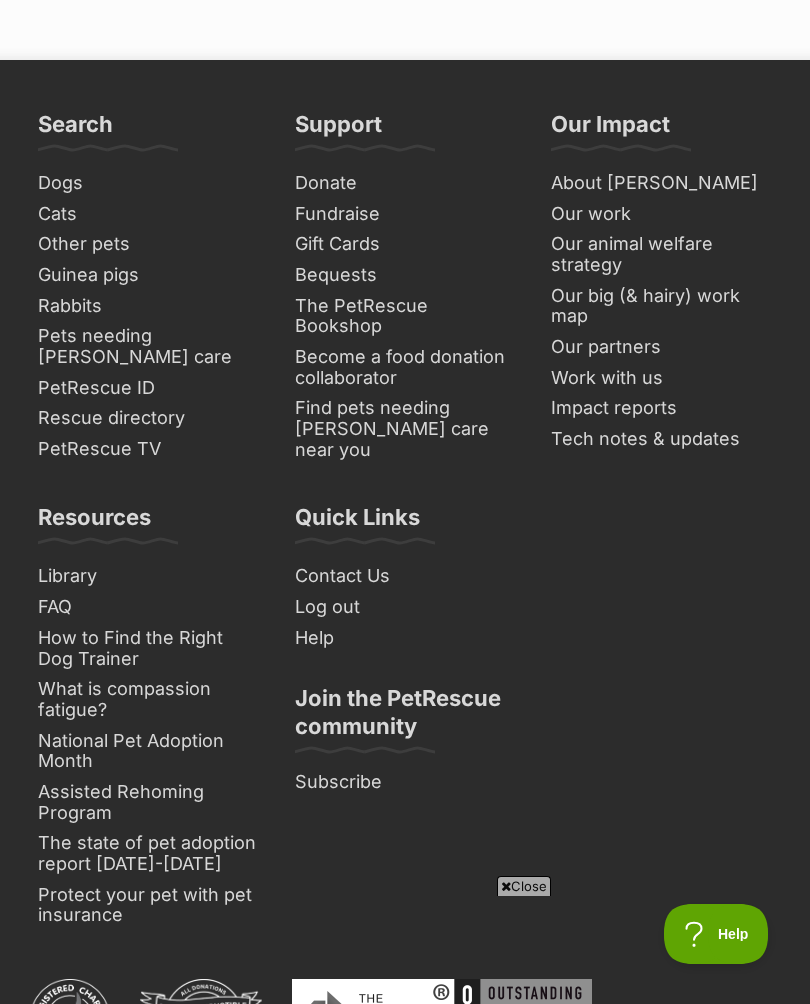 click on "Next" at bounding box center [651, -369] 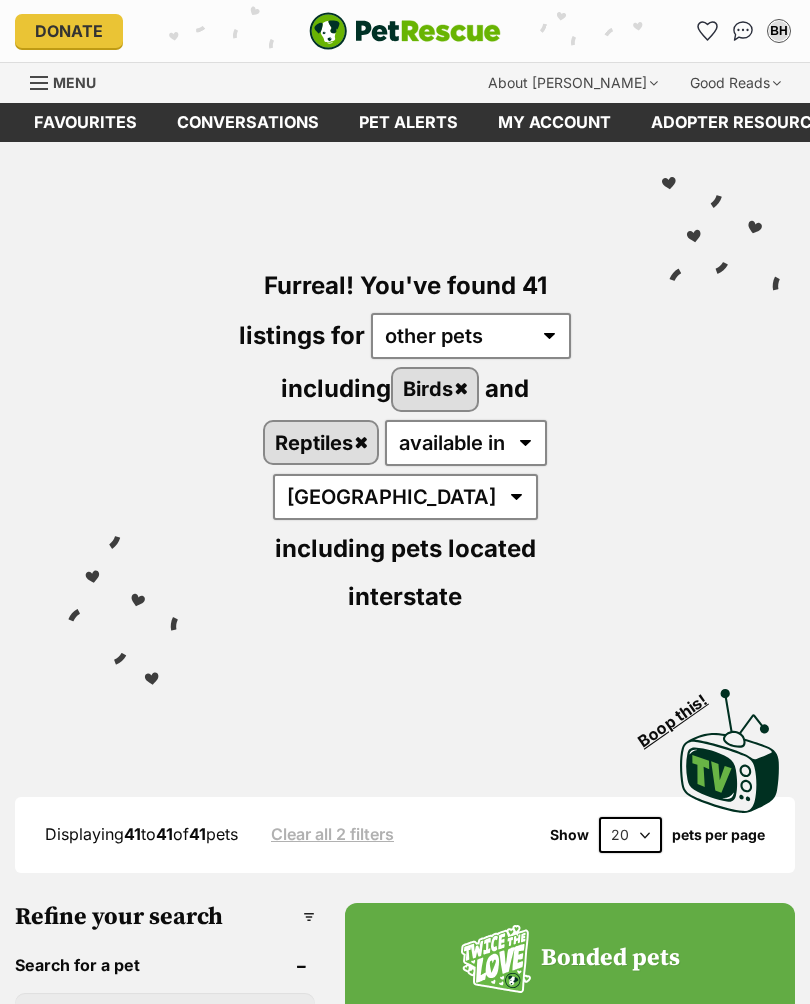 scroll, scrollTop: 0, scrollLeft: 0, axis: both 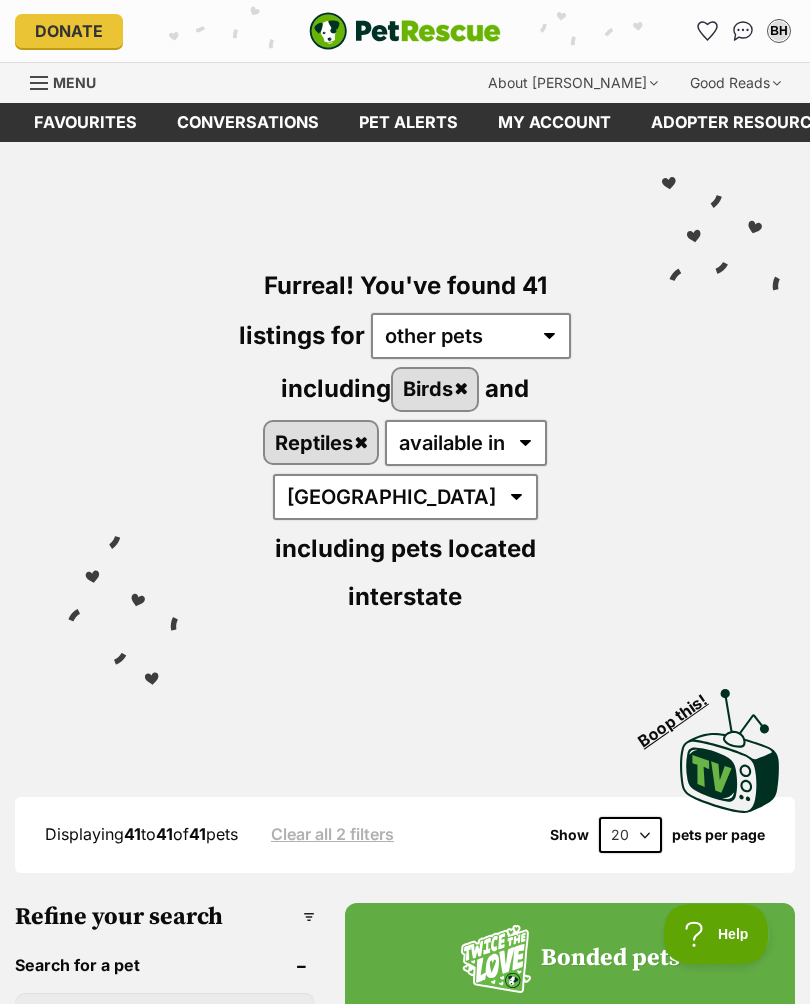 click at bounding box center (405, 31) 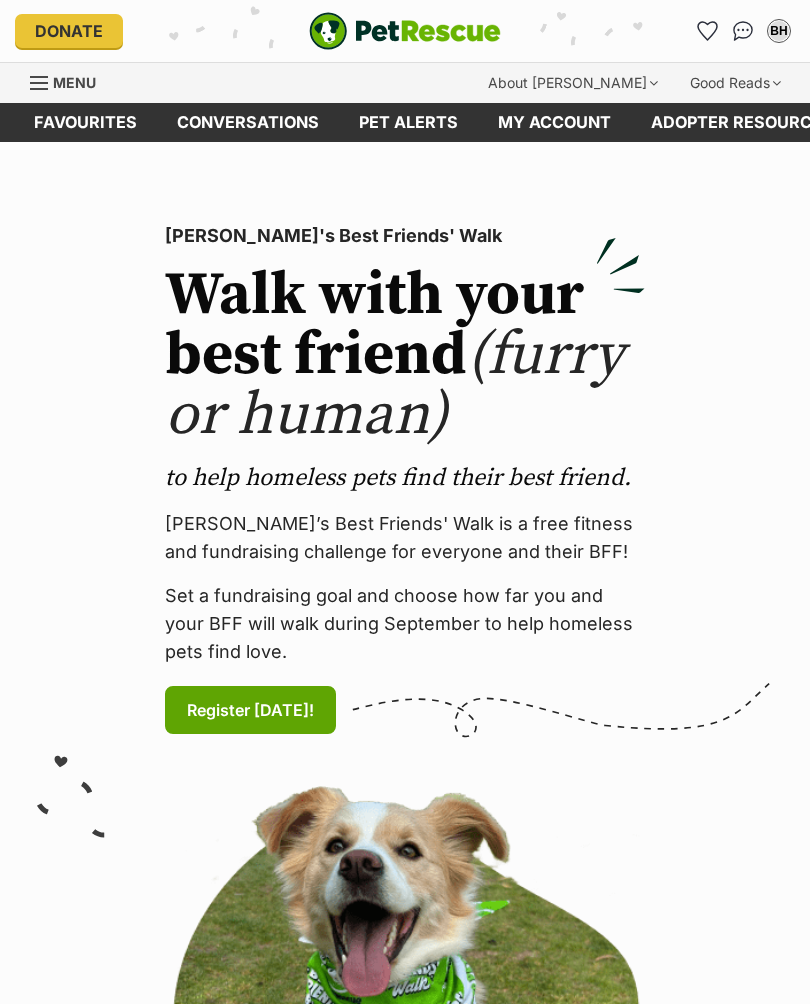 scroll, scrollTop: 0, scrollLeft: 0, axis: both 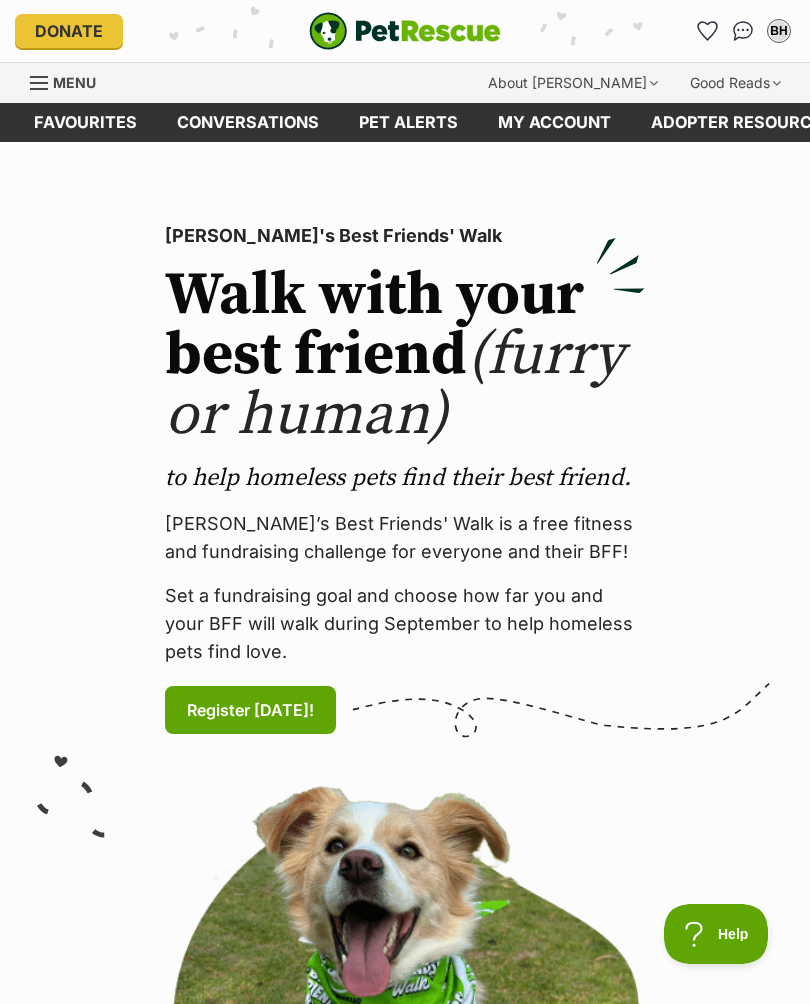 click on "Menu" at bounding box center (70, 81) 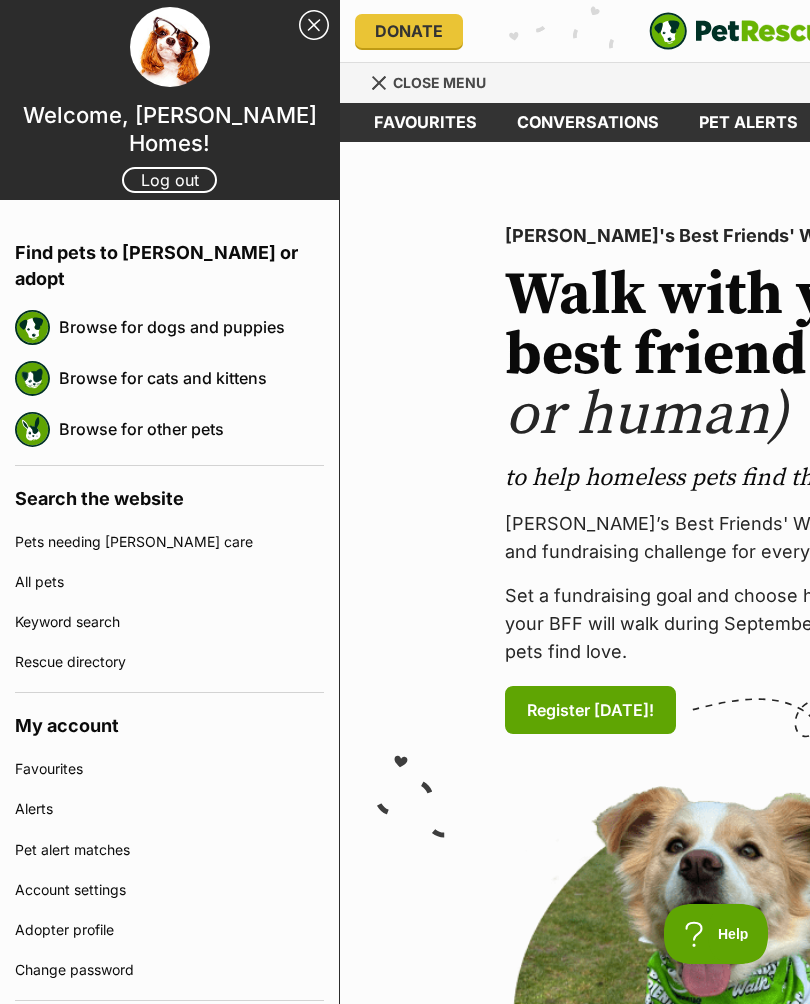 click on "Browse for dogs and puppies" at bounding box center [191, 327] 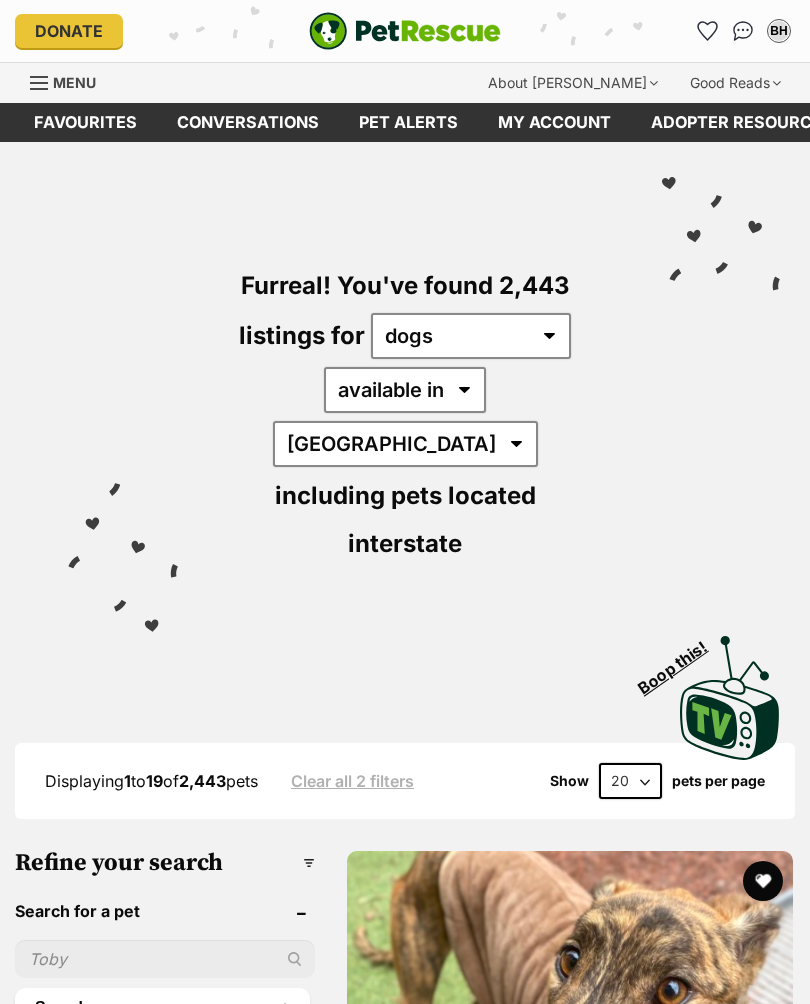 scroll, scrollTop: 0, scrollLeft: 0, axis: both 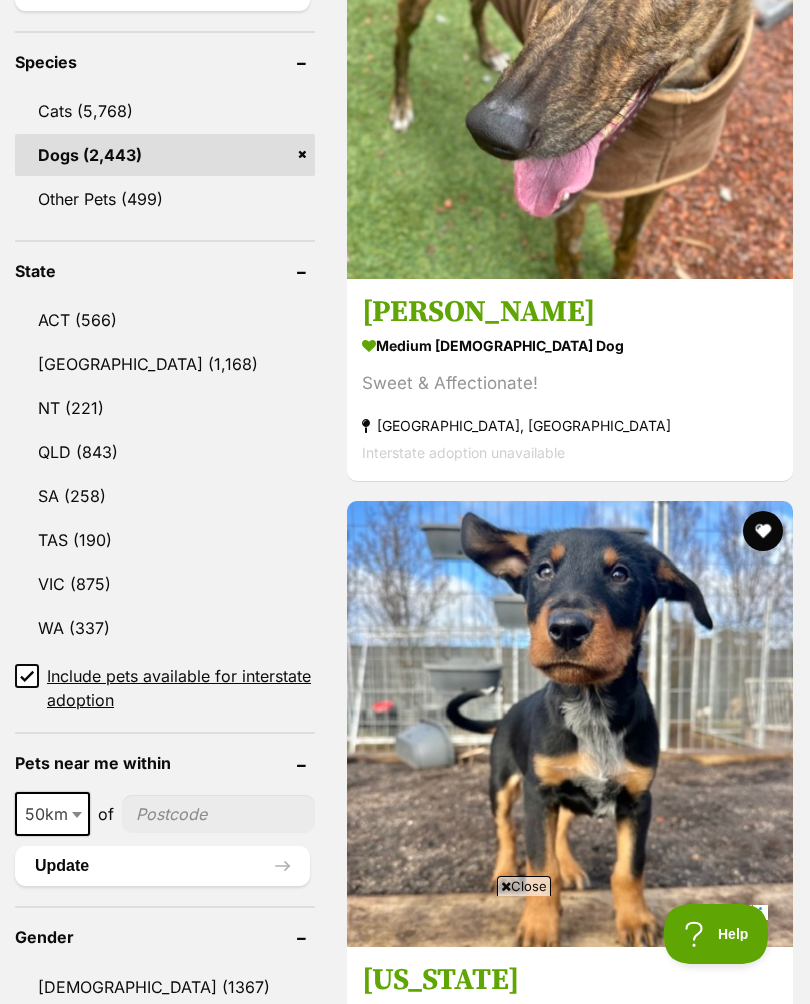 click on "QLD (843)" at bounding box center [165, 452] 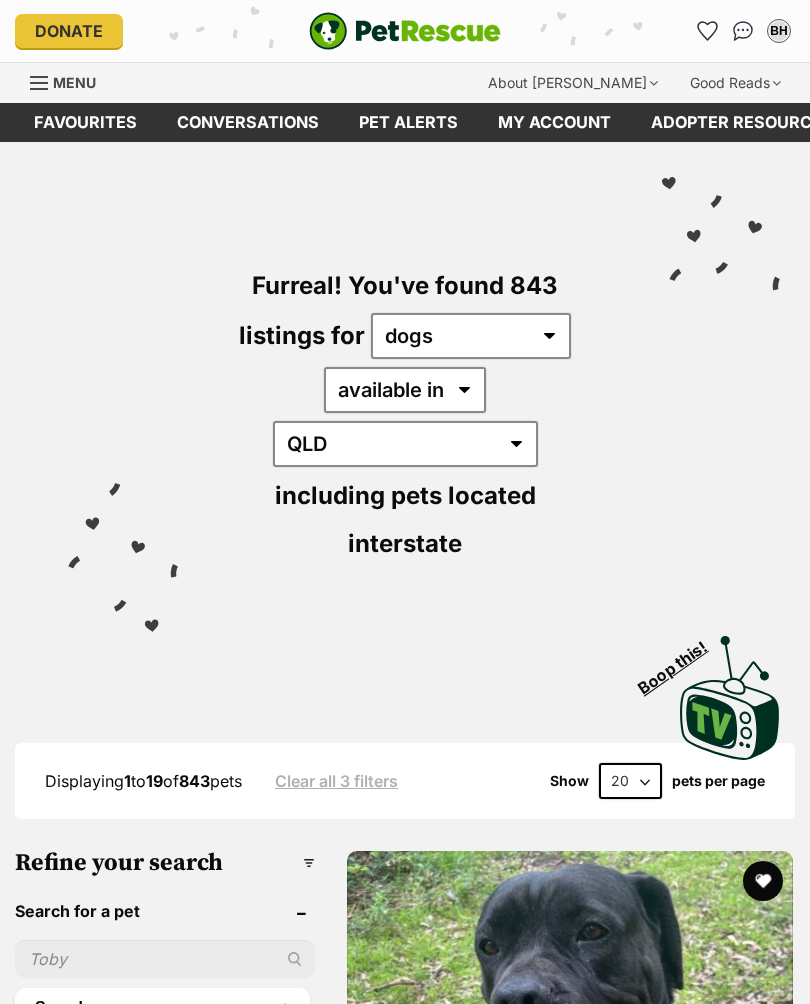 scroll, scrollTop: 350, scrollLeft: 0, axis: vertical 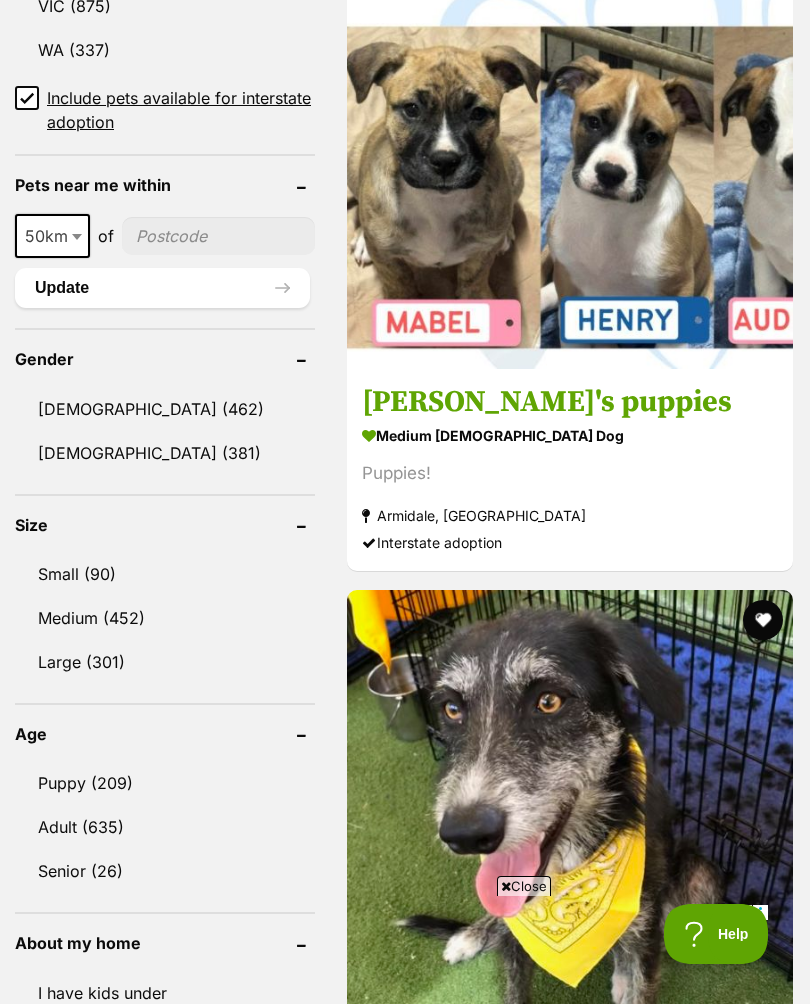 click on "[DEMOGRAPHIC_DATA] (381)" at bounding box center (165, 453) 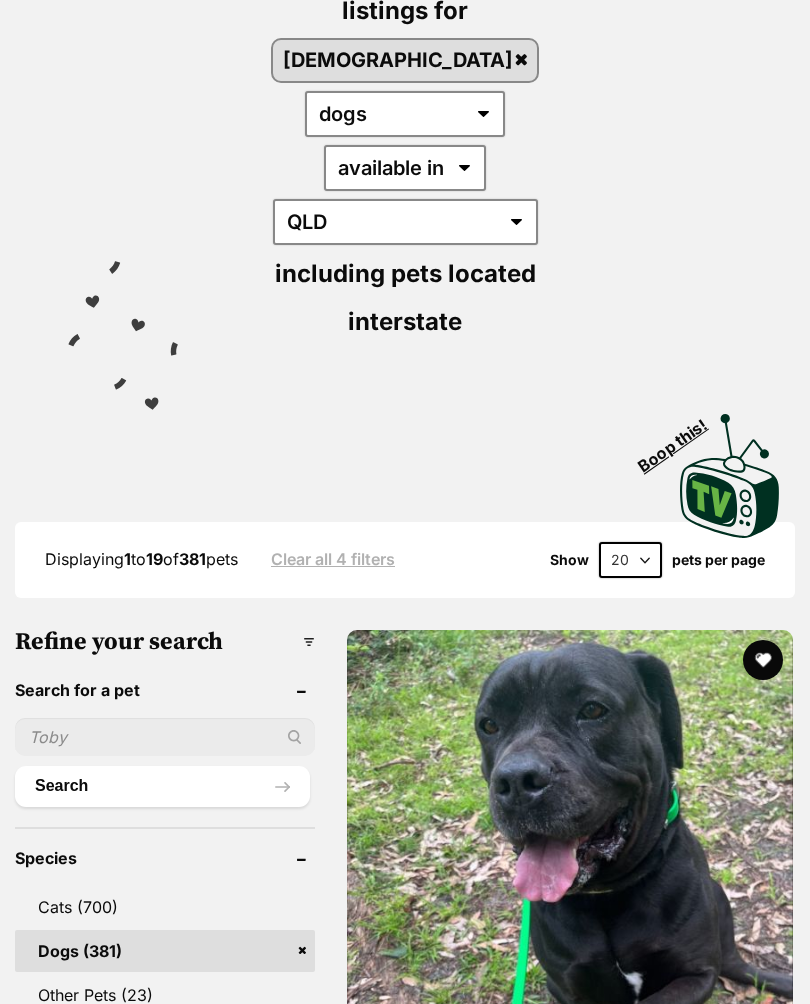 scroll, scrollTop: 626, scrollLeft: 0, axis: vertical 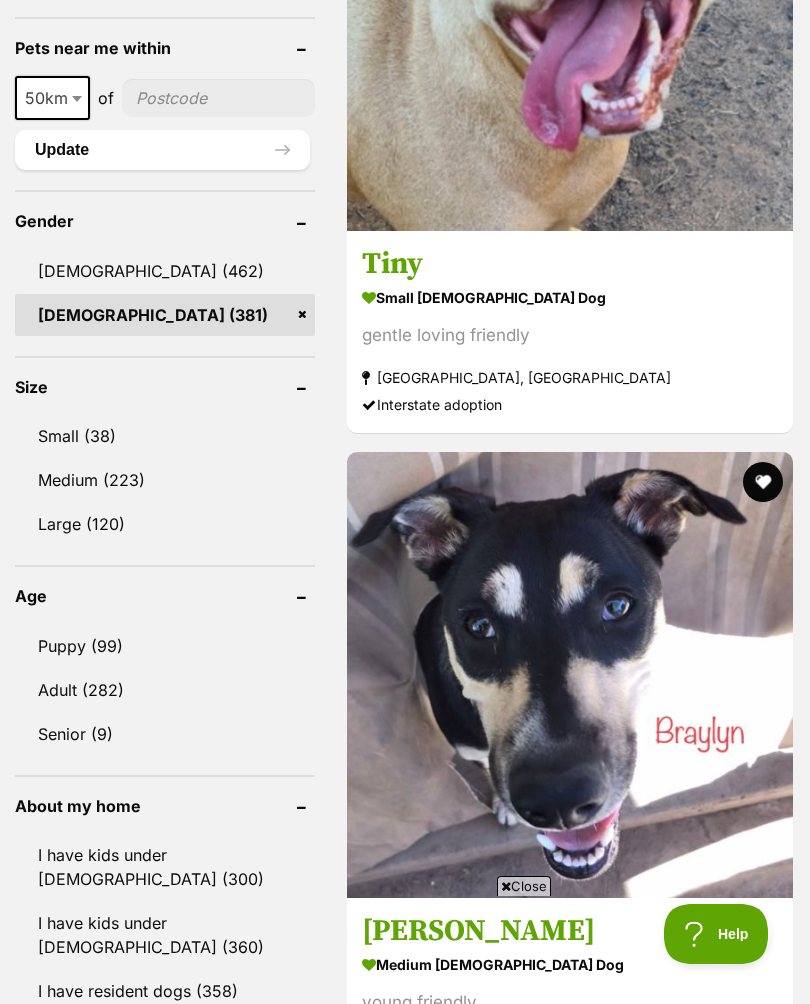 click on "Small (38)" at bounding box center [165, 436] 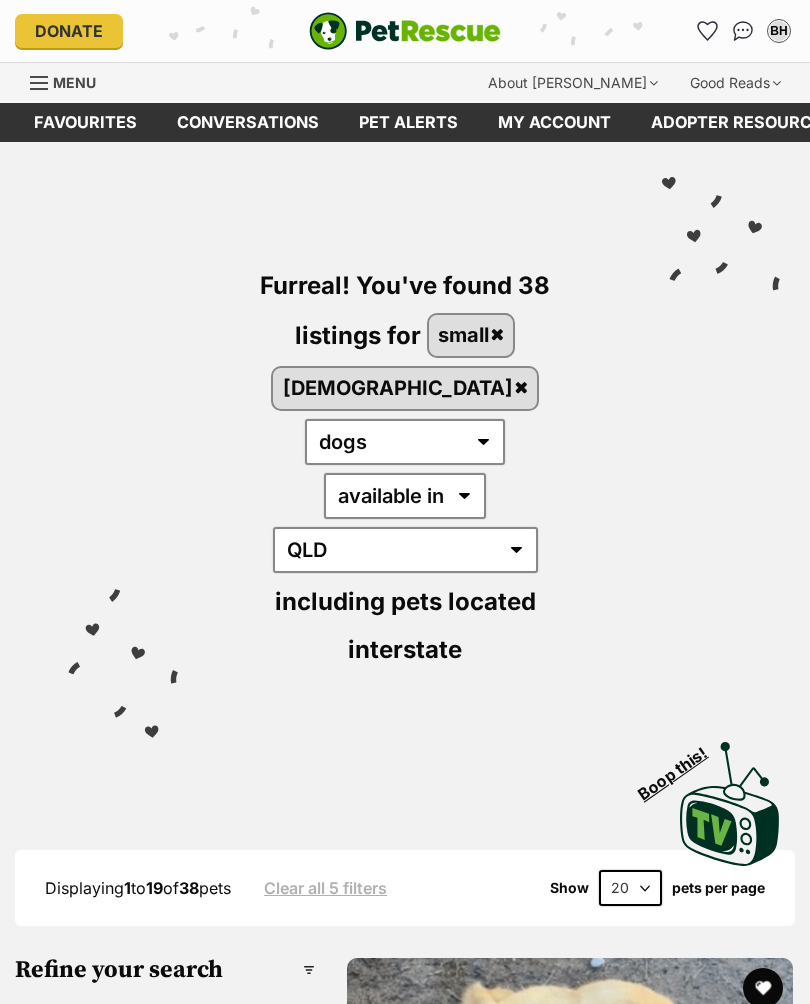 scroll, scrollTop: 0, scrollLeft: 0, axis: both 